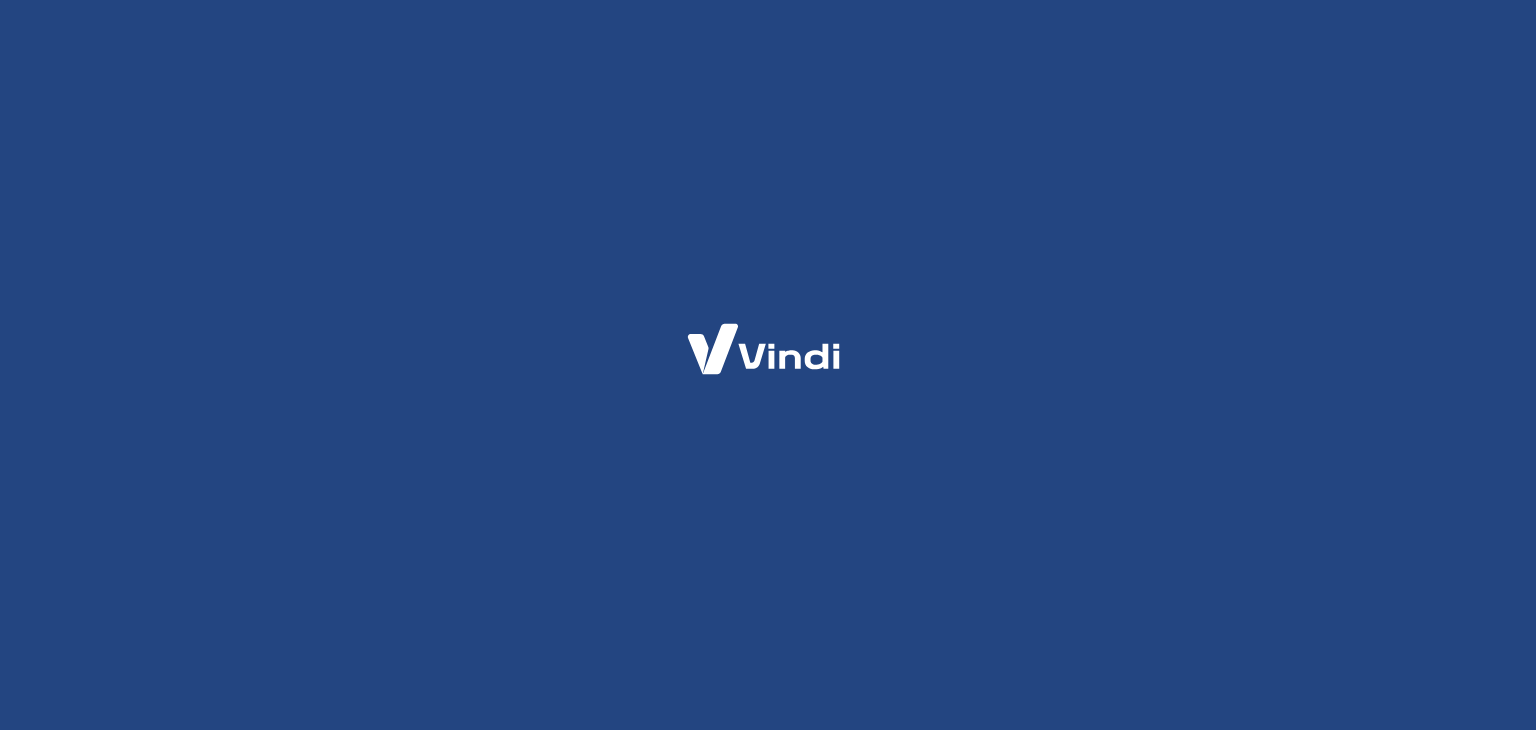 scroll, scrollTop: 0, scrollLeft: 0, axis: both 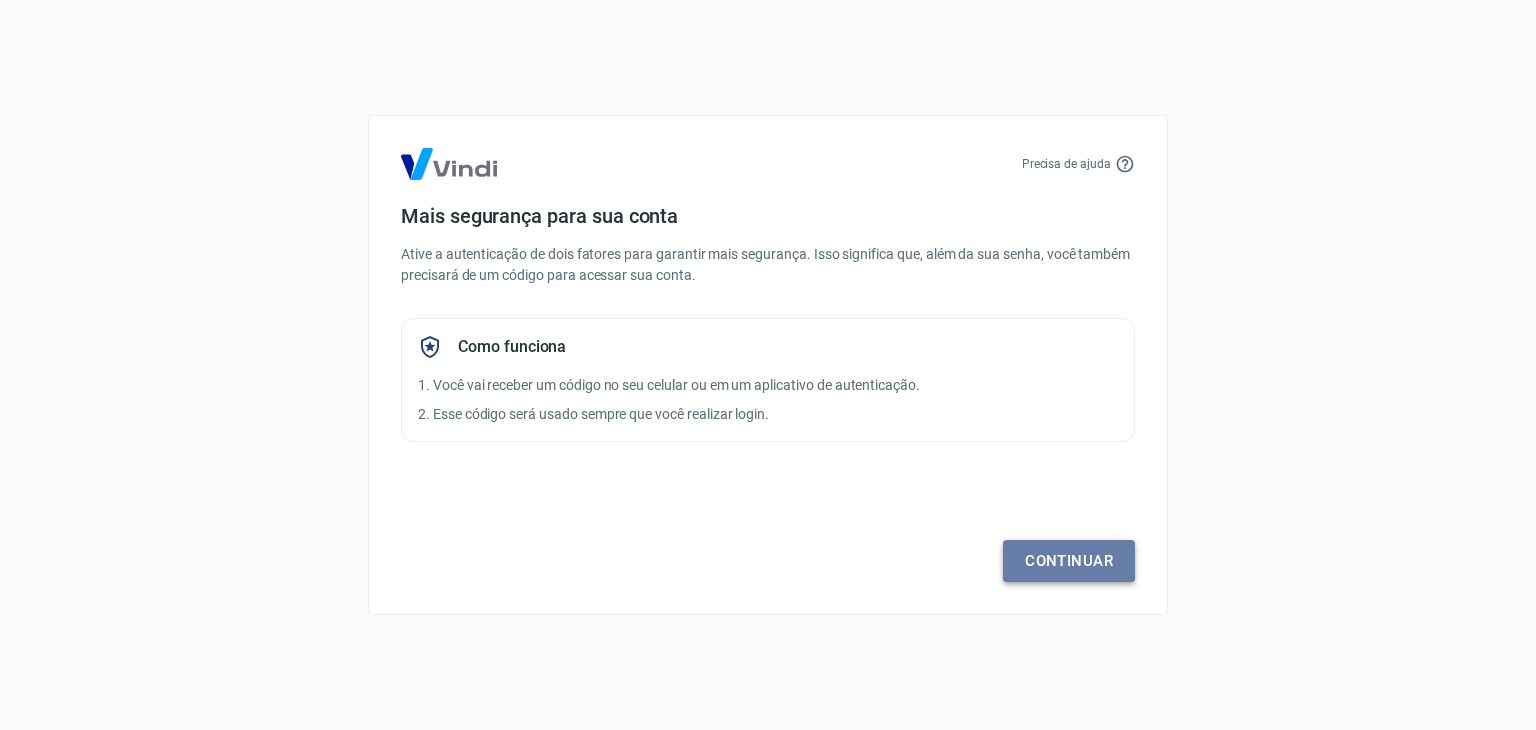 click on "Continuar" at bounding box center (1069, 561) 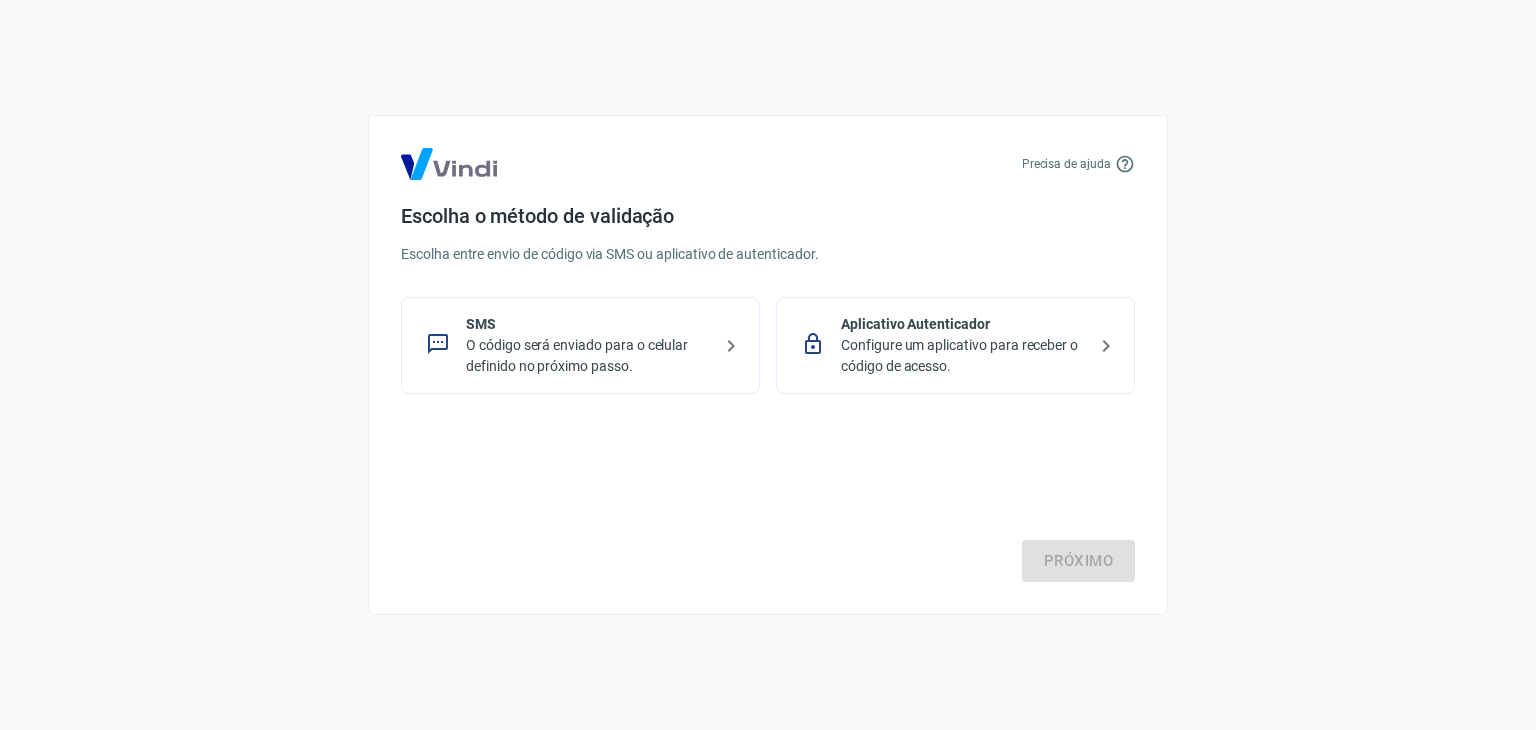 click on "O código será enviado para o celular definido no próximo passo." at bounding box center [588, 356] 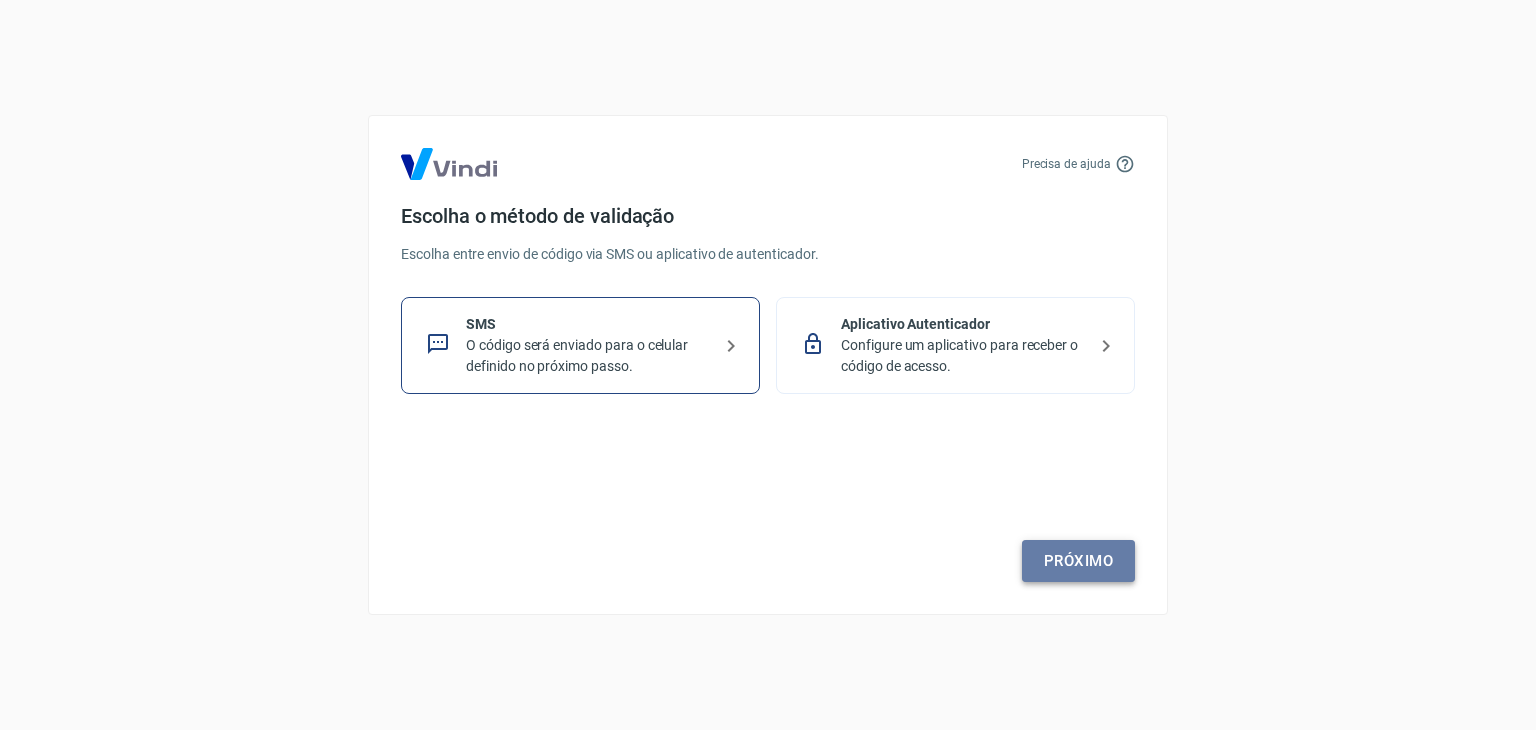 click on "Próximo" at bounding box center (1078, 561) 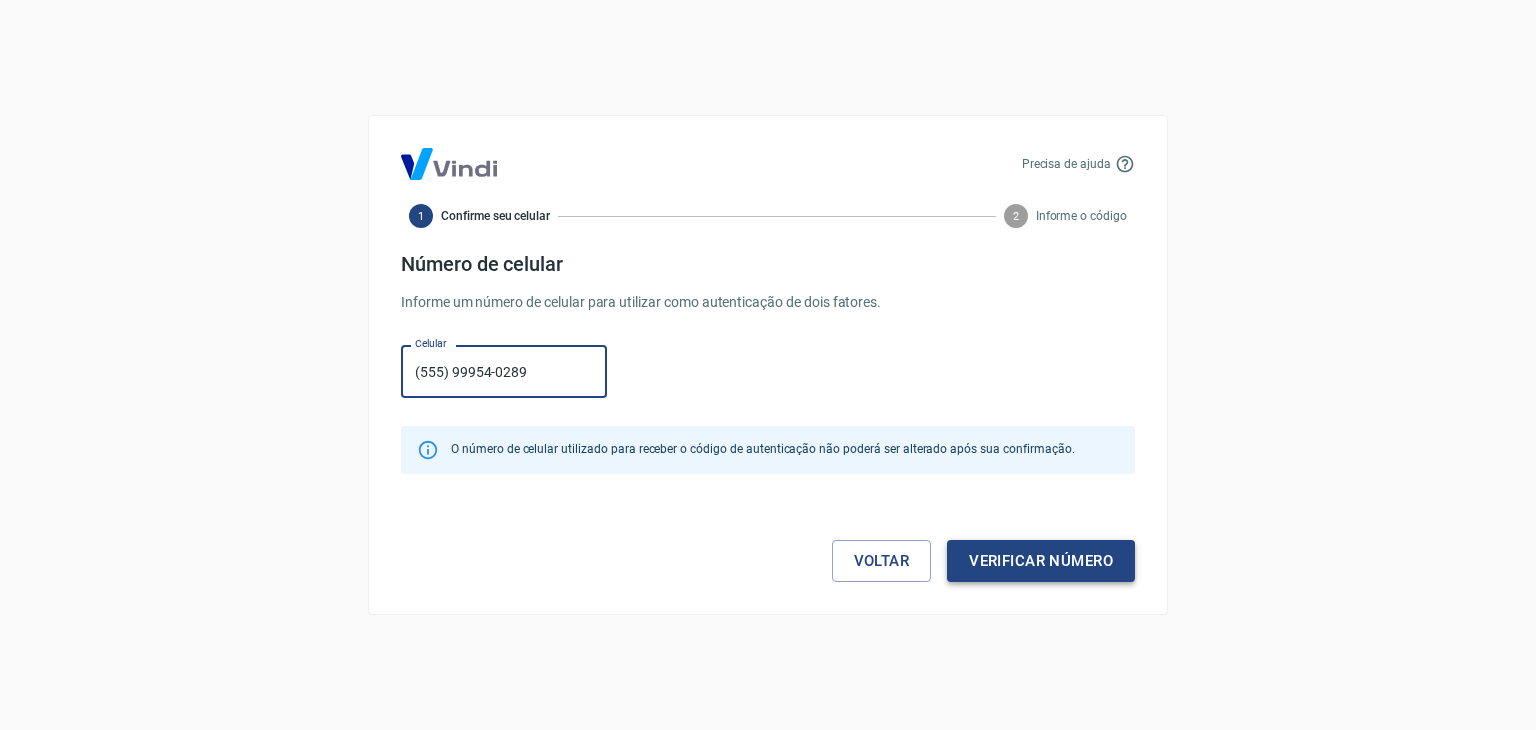 type on "(77) 99954-0289" 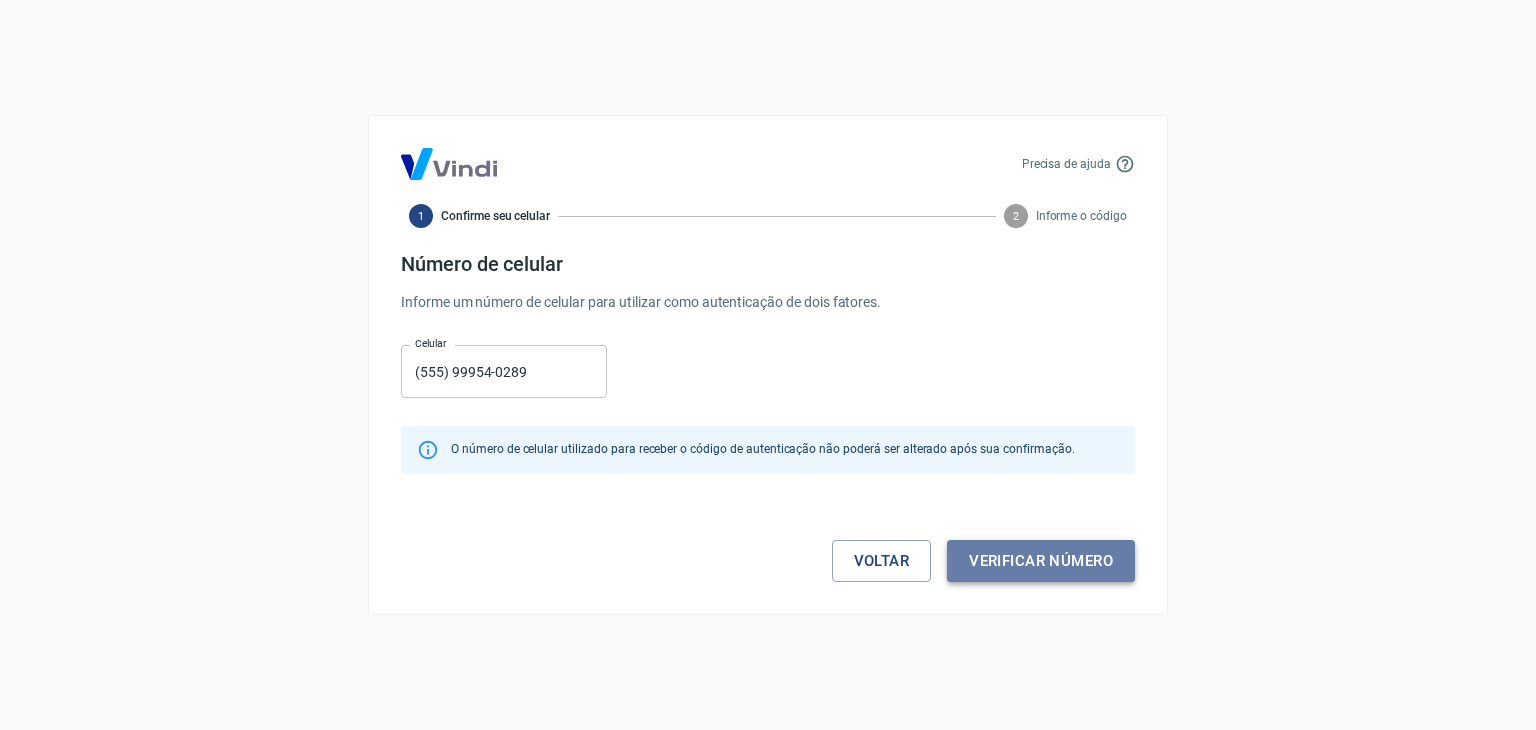 click on "Verificar número" at bounding box center (1041, 561) 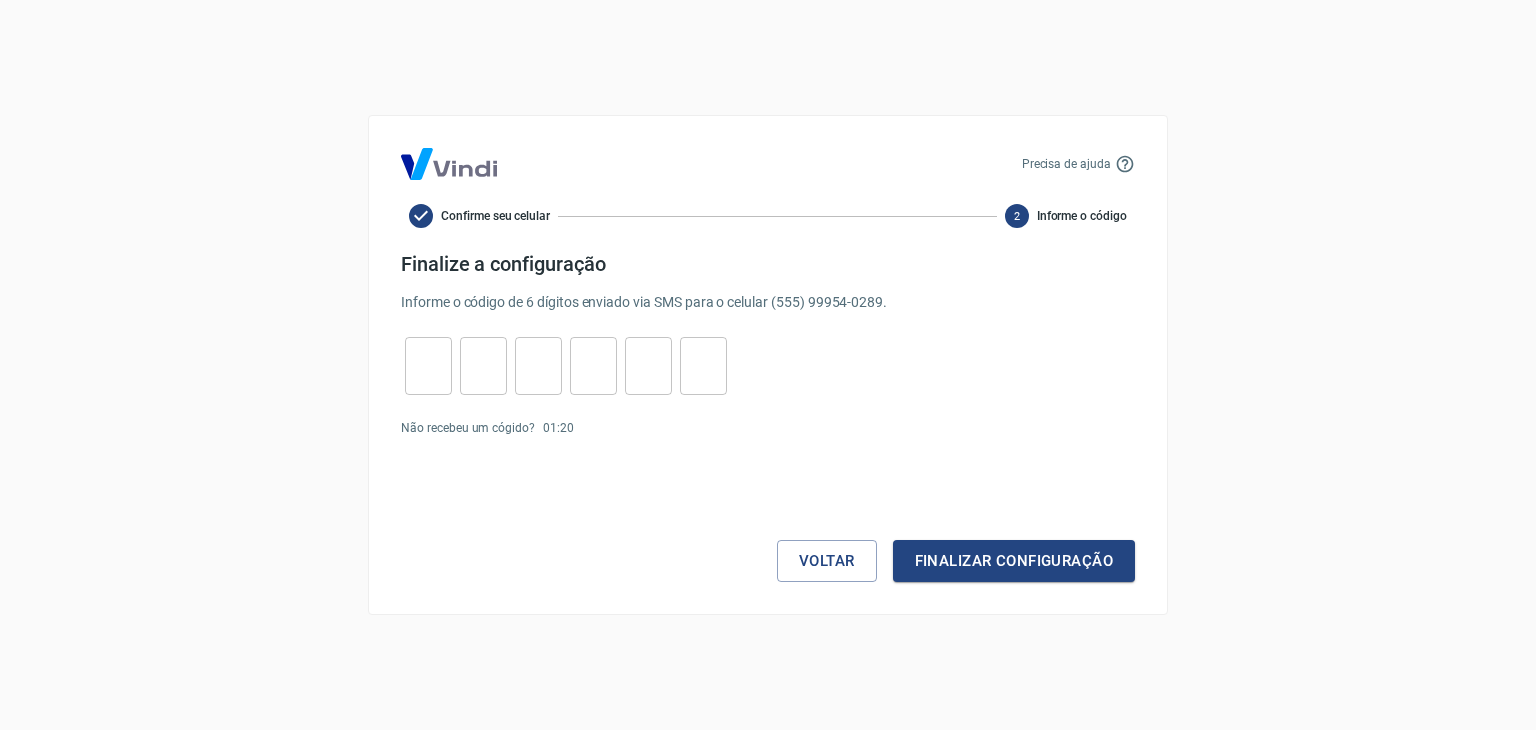 click at bounding box center [428, 366] 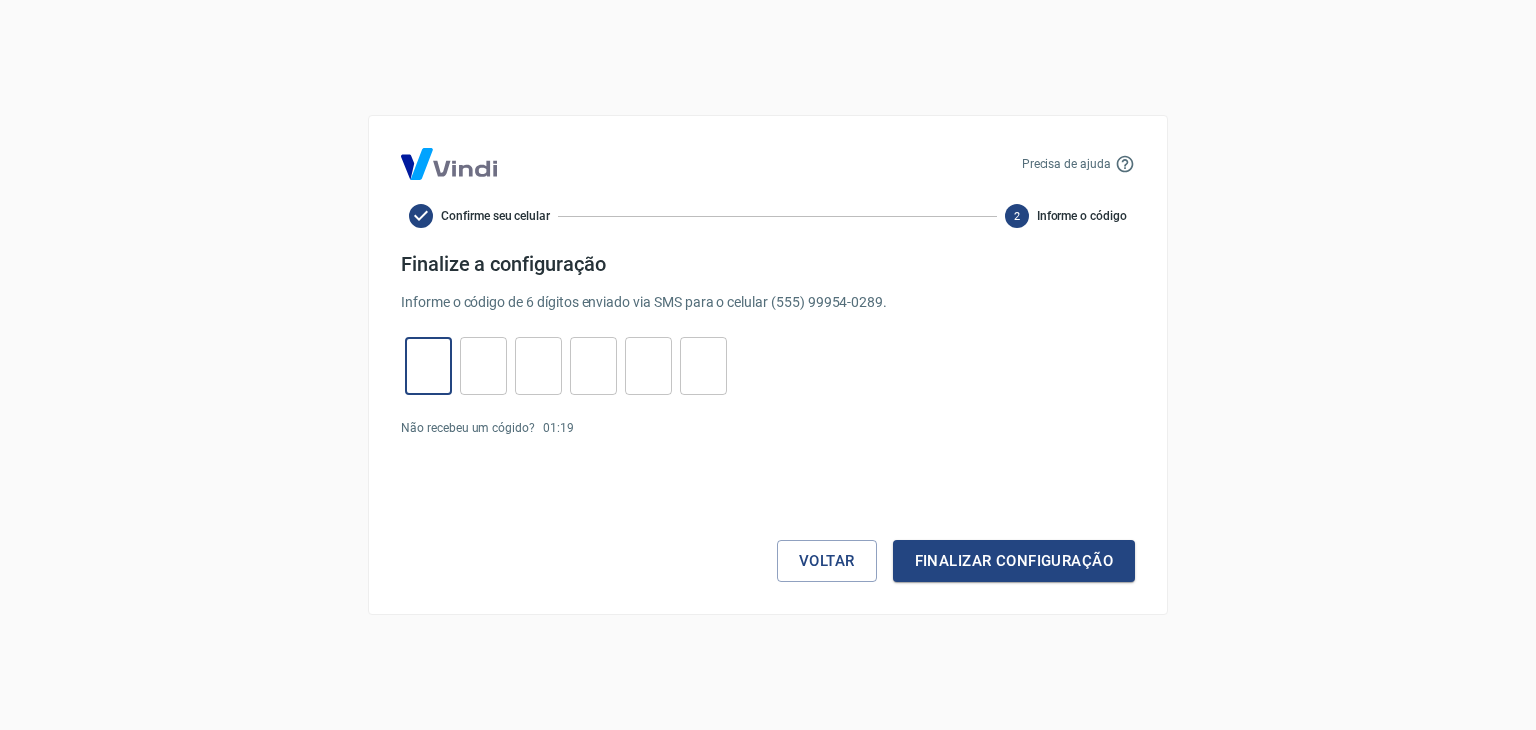 type on "3" 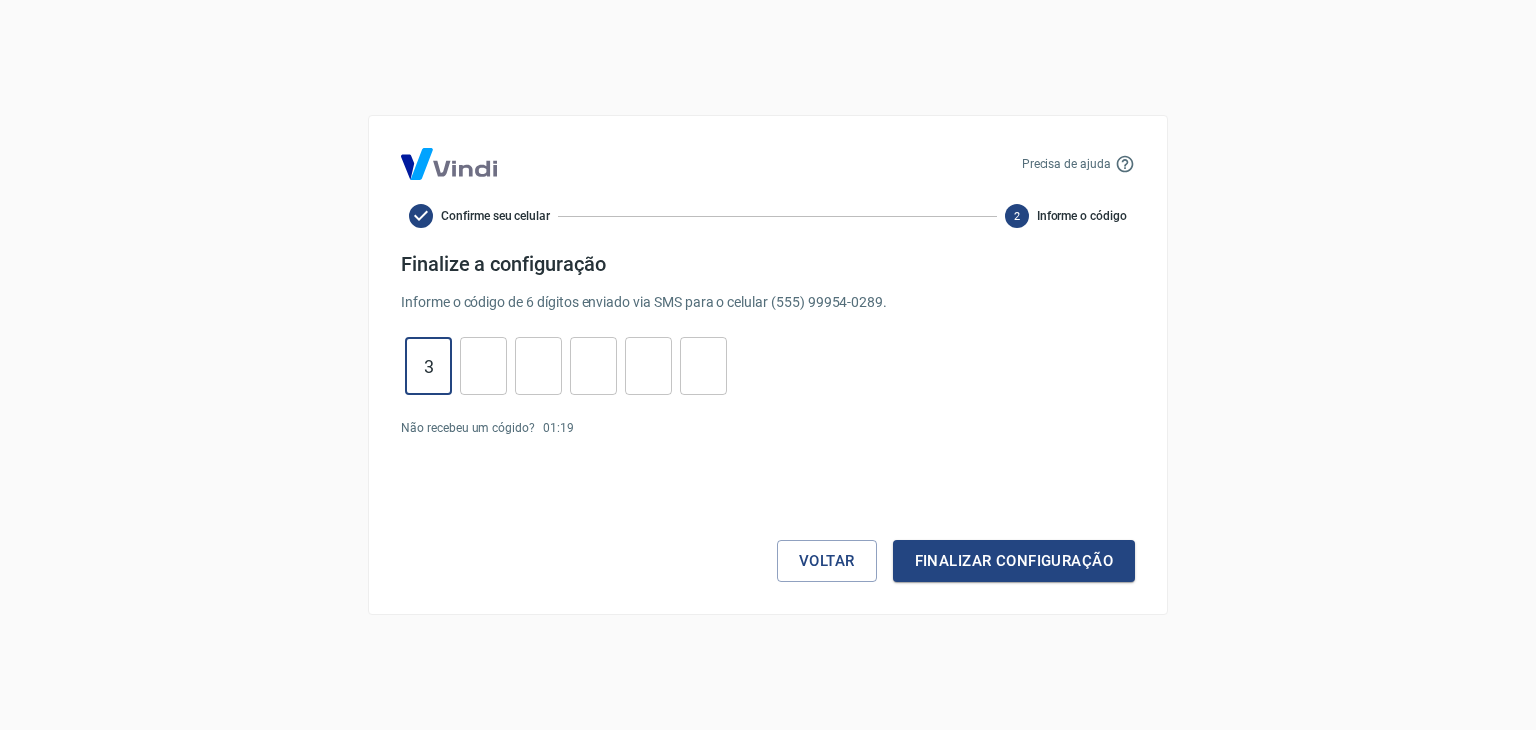 type on "6" 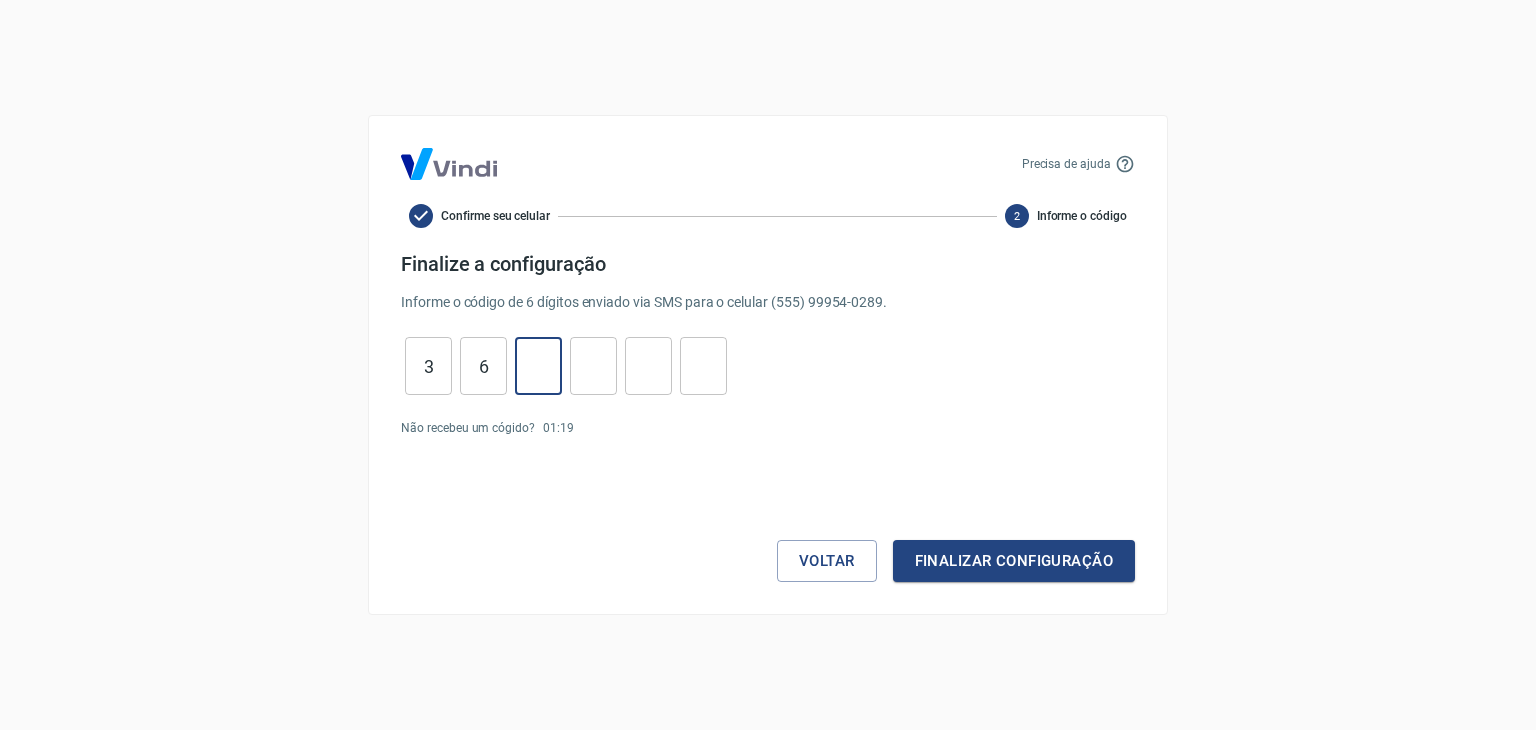 type on "5" 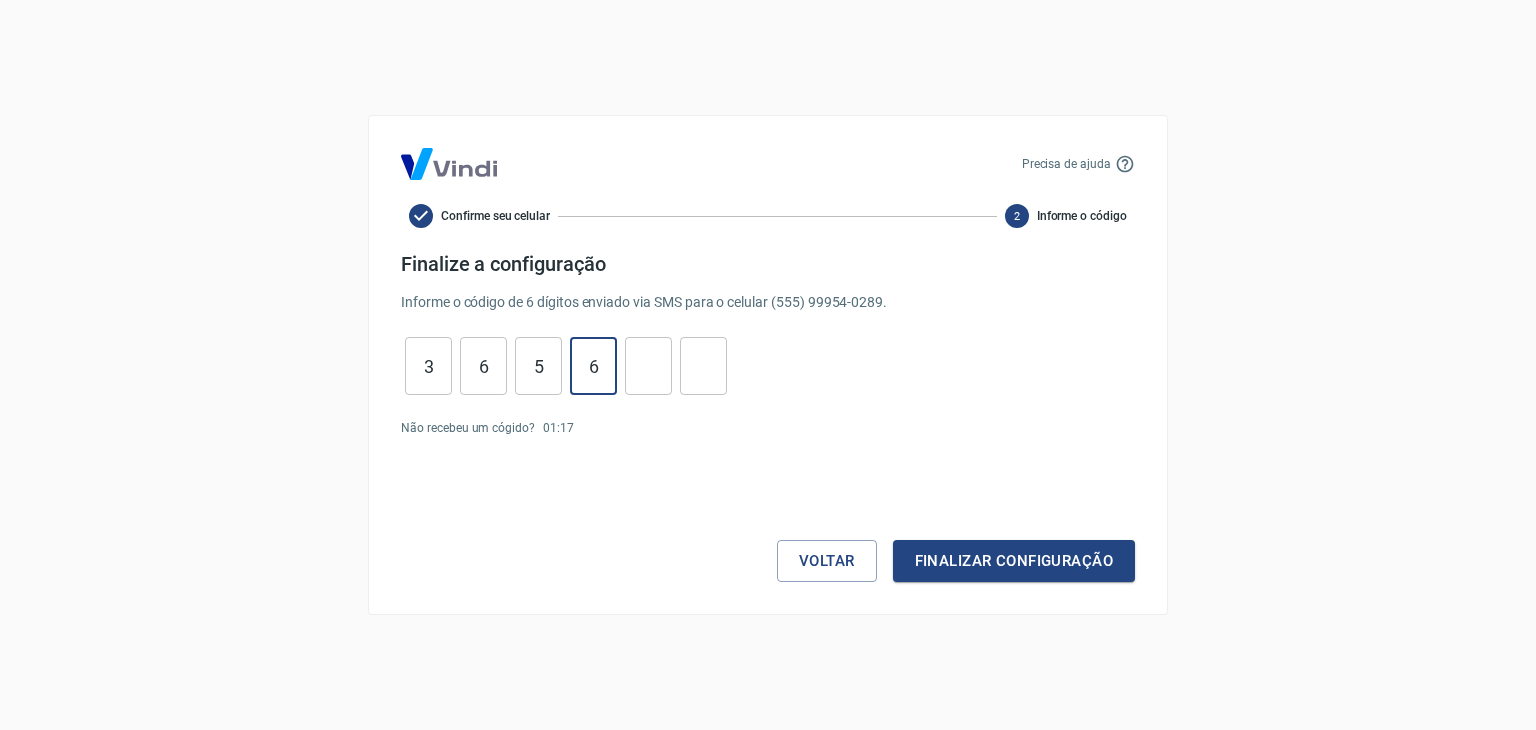 type on "6" 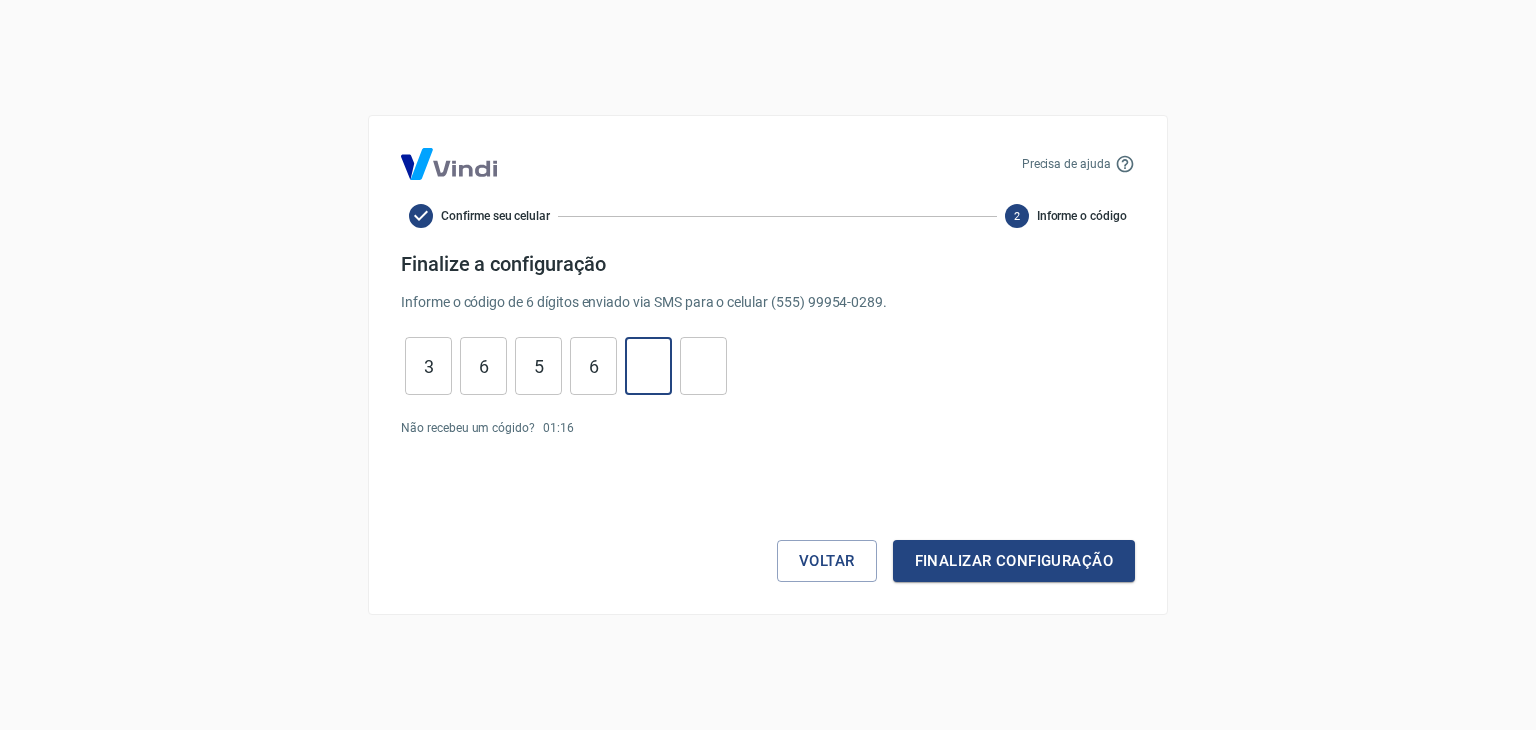 type on "3" 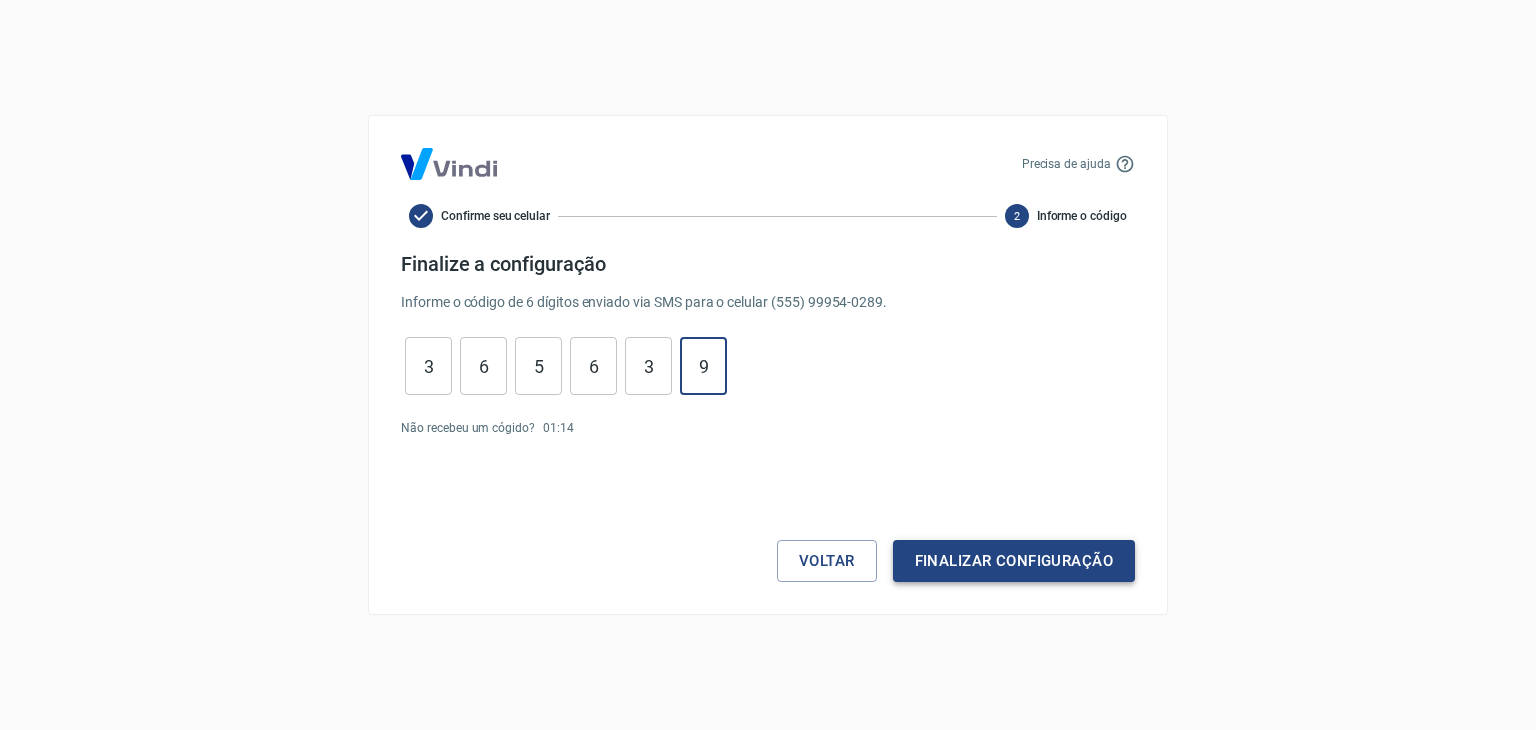 type on "9" 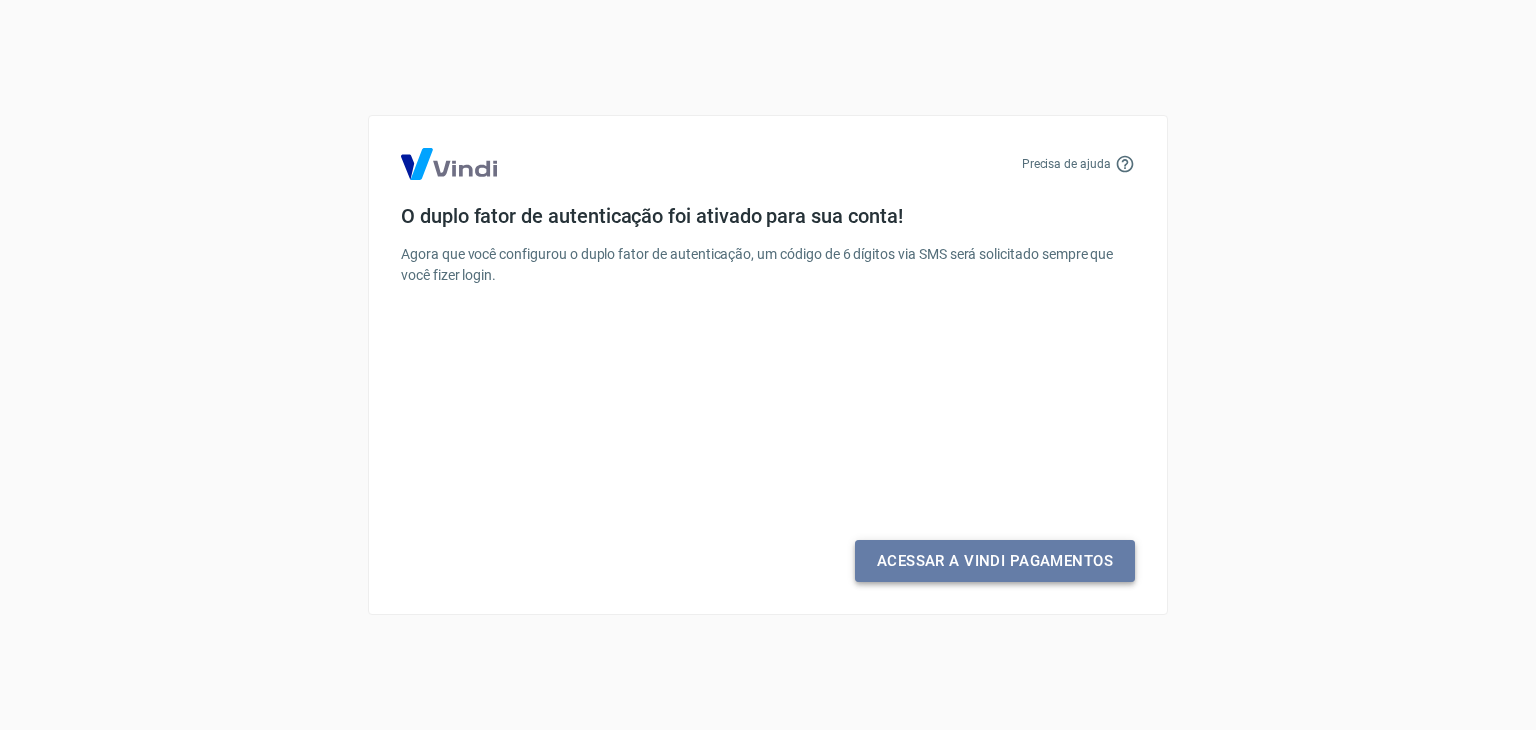click on "Acessar a Vindi Pagamentos" at bounding box center [995, 561] 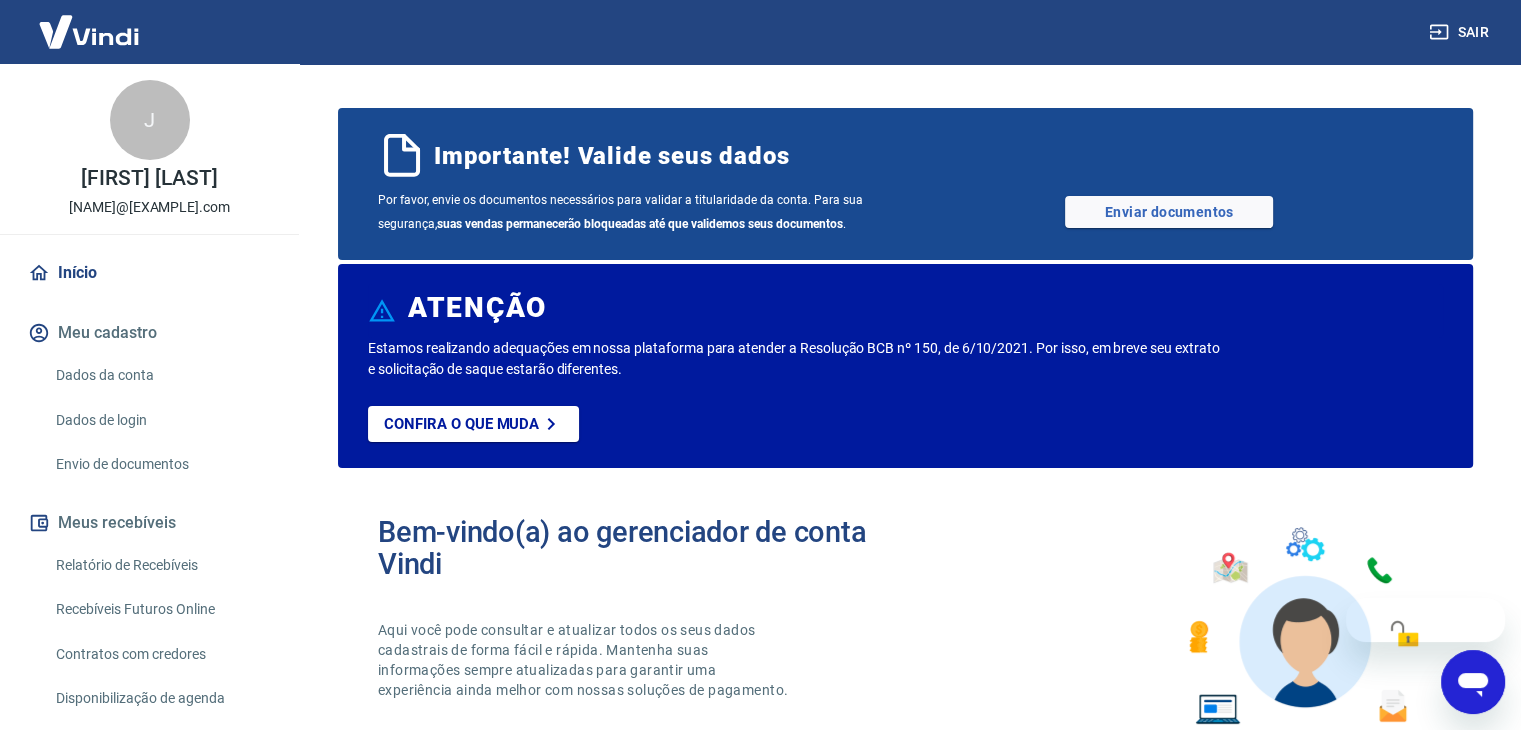 scroll, scrollTop: 0, scrollLeft: 0, axis: both 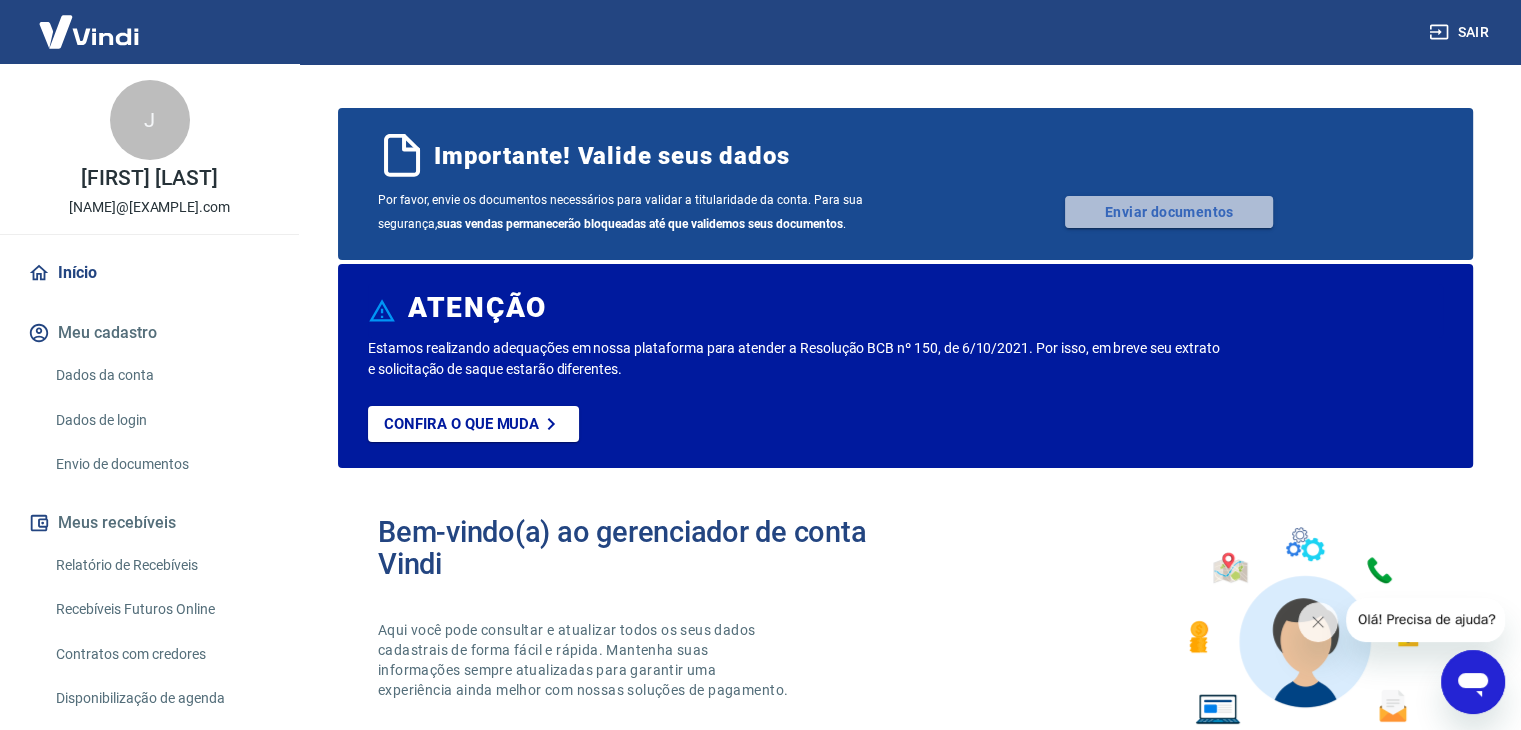 click on "Enviar documentos" at bounding box center (1169, 212) 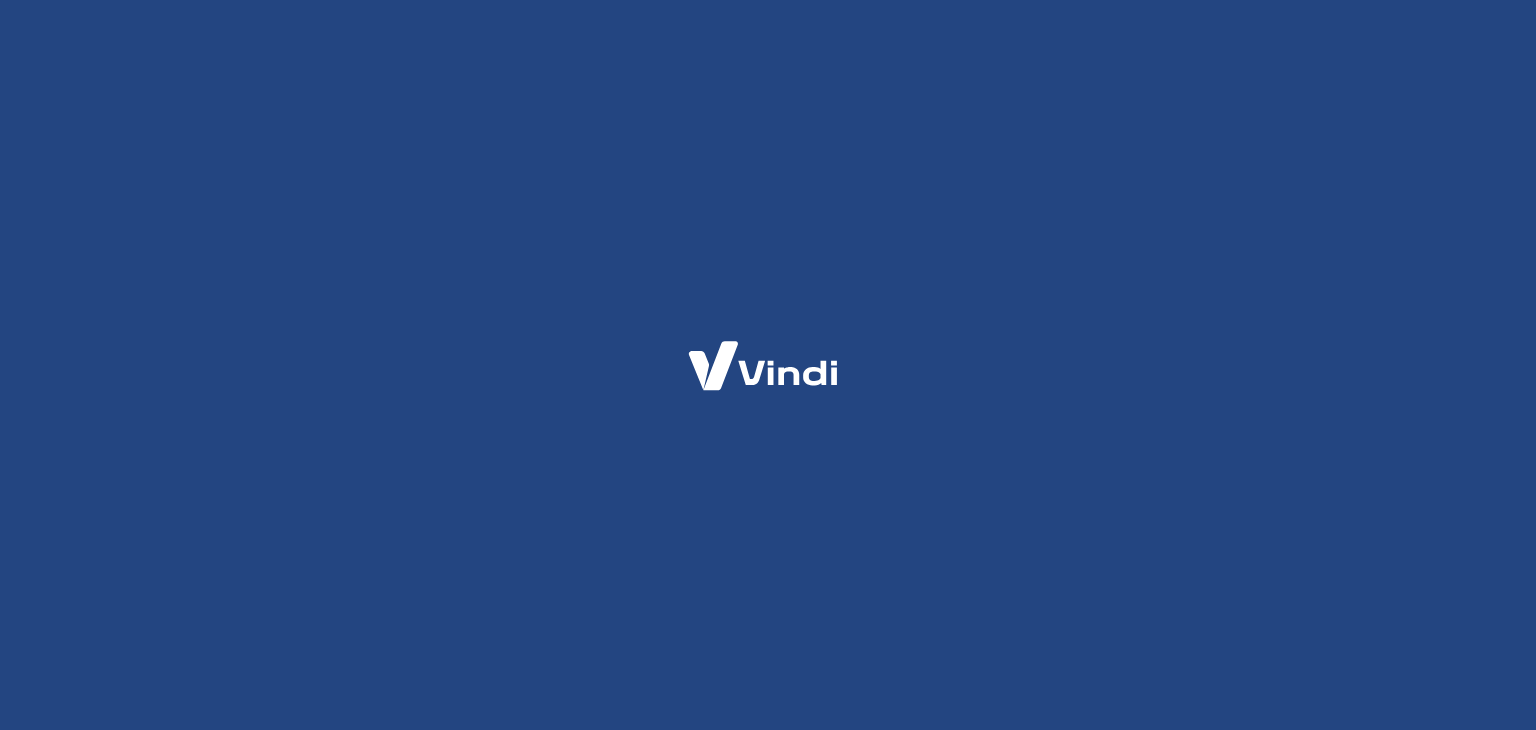 scroll, scrollTop: 0, scrollLeft: 0, axis: both 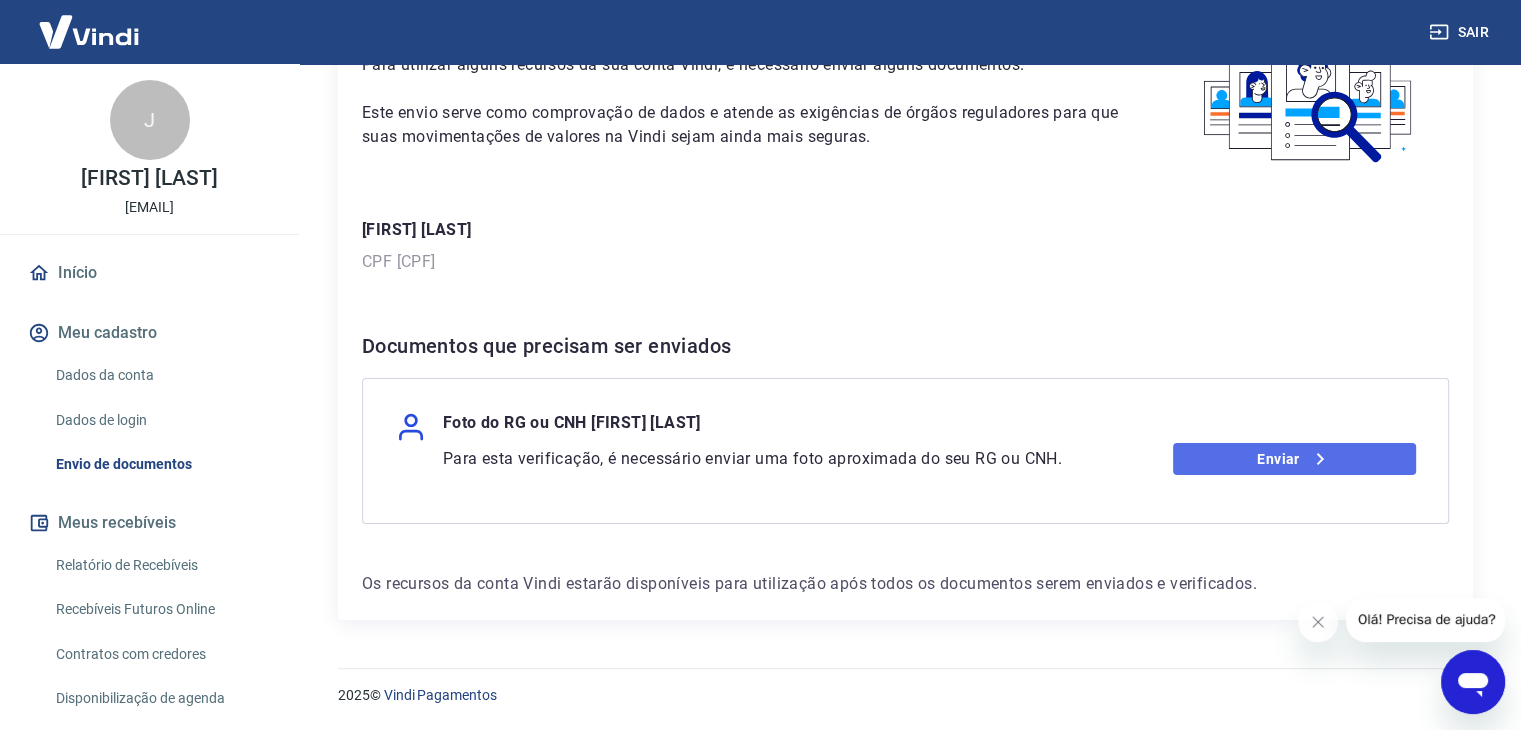 click on "Enviar" at bounding box center (1294, 459) 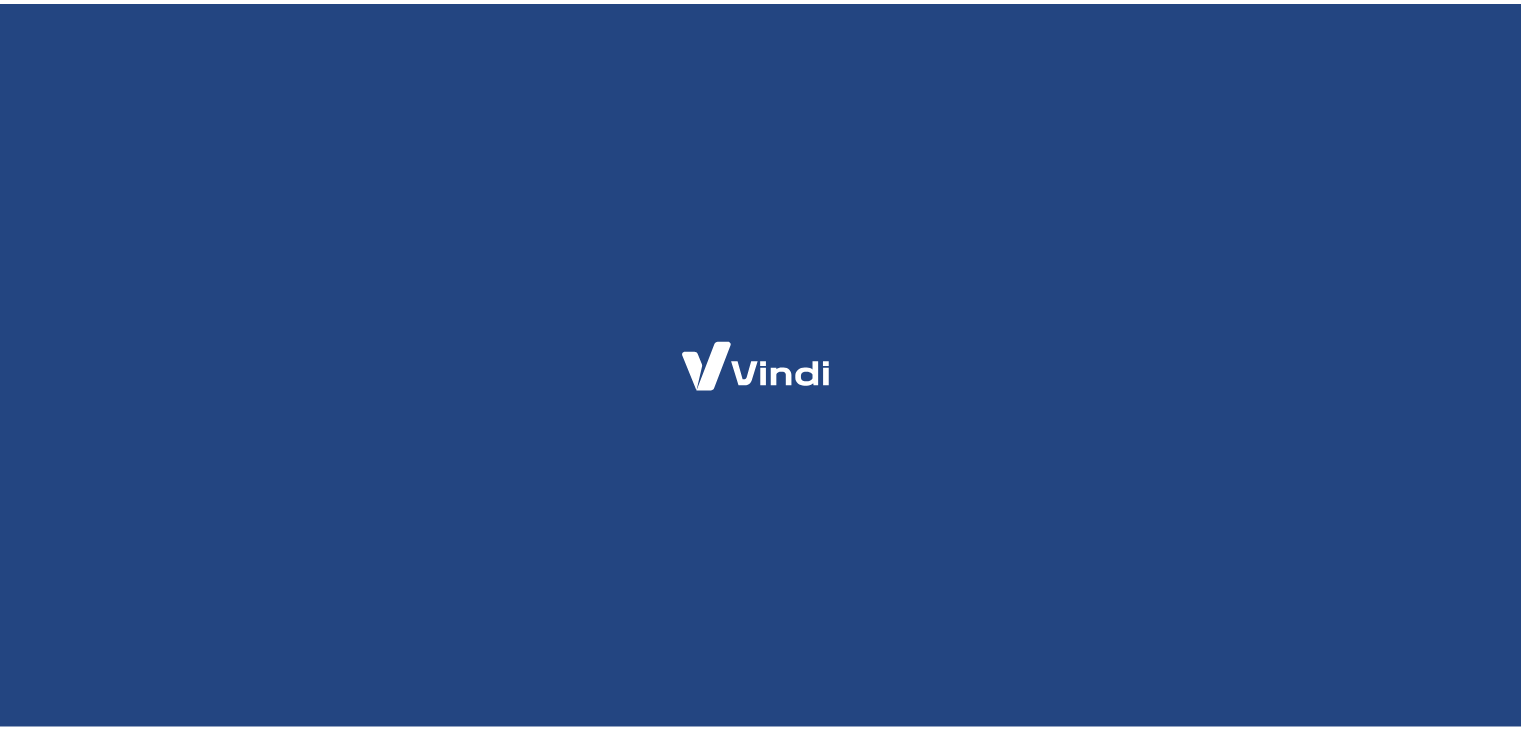 scroll, scrollTop: 0, scrollLeft: 0, axis: both 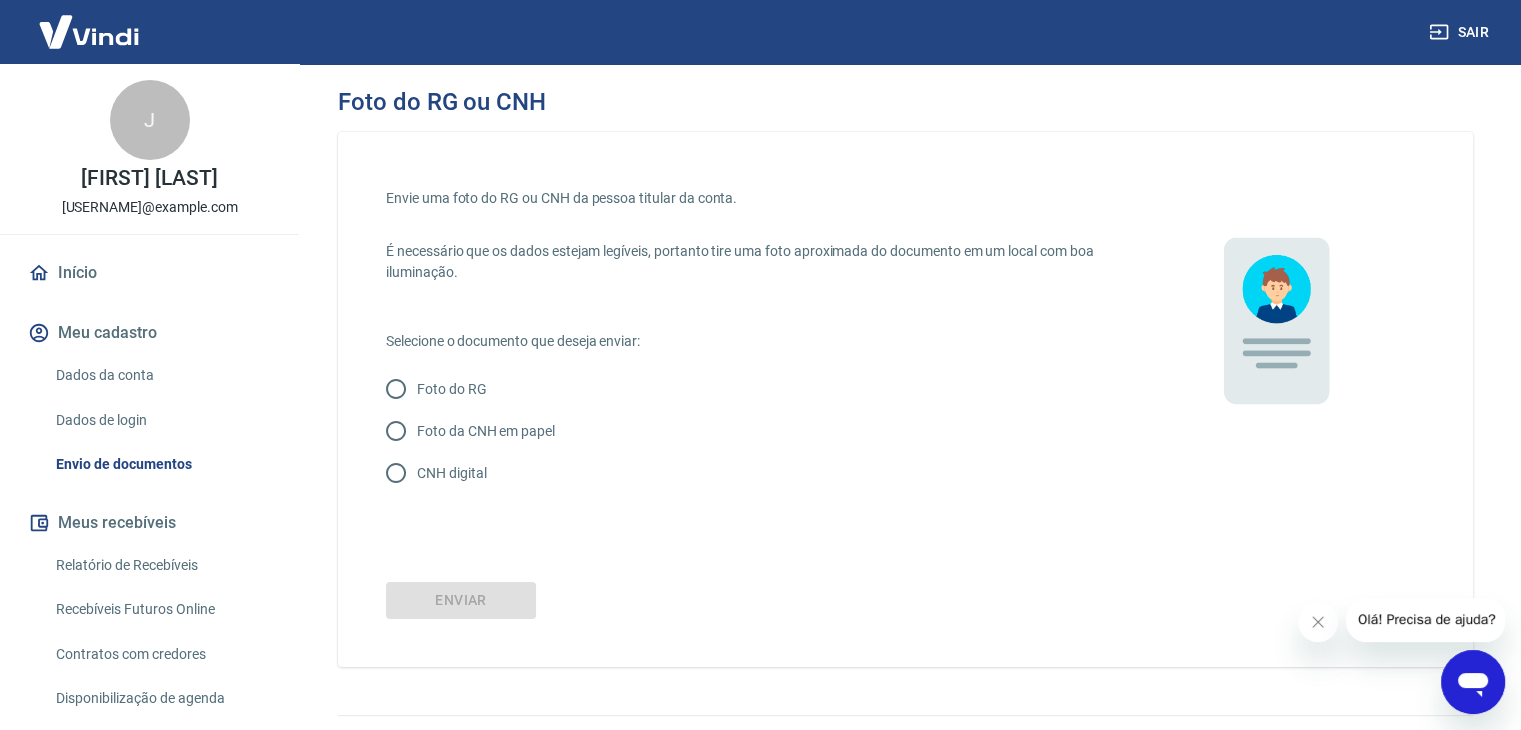 click on "Foto do RG" at bounding box center [452, 389] 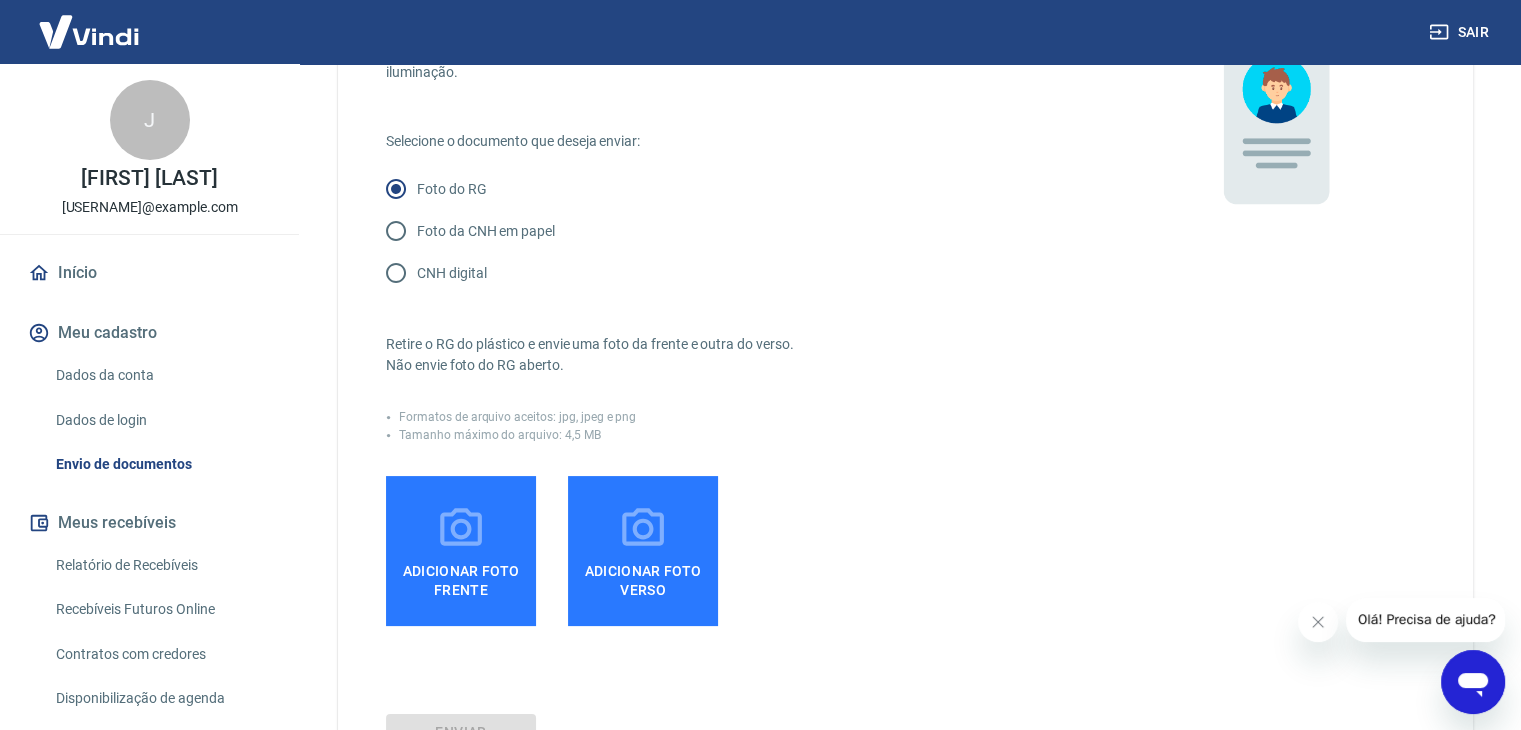 scroll, scrollTop: 300, scrollLeft: 0, axis: vertical 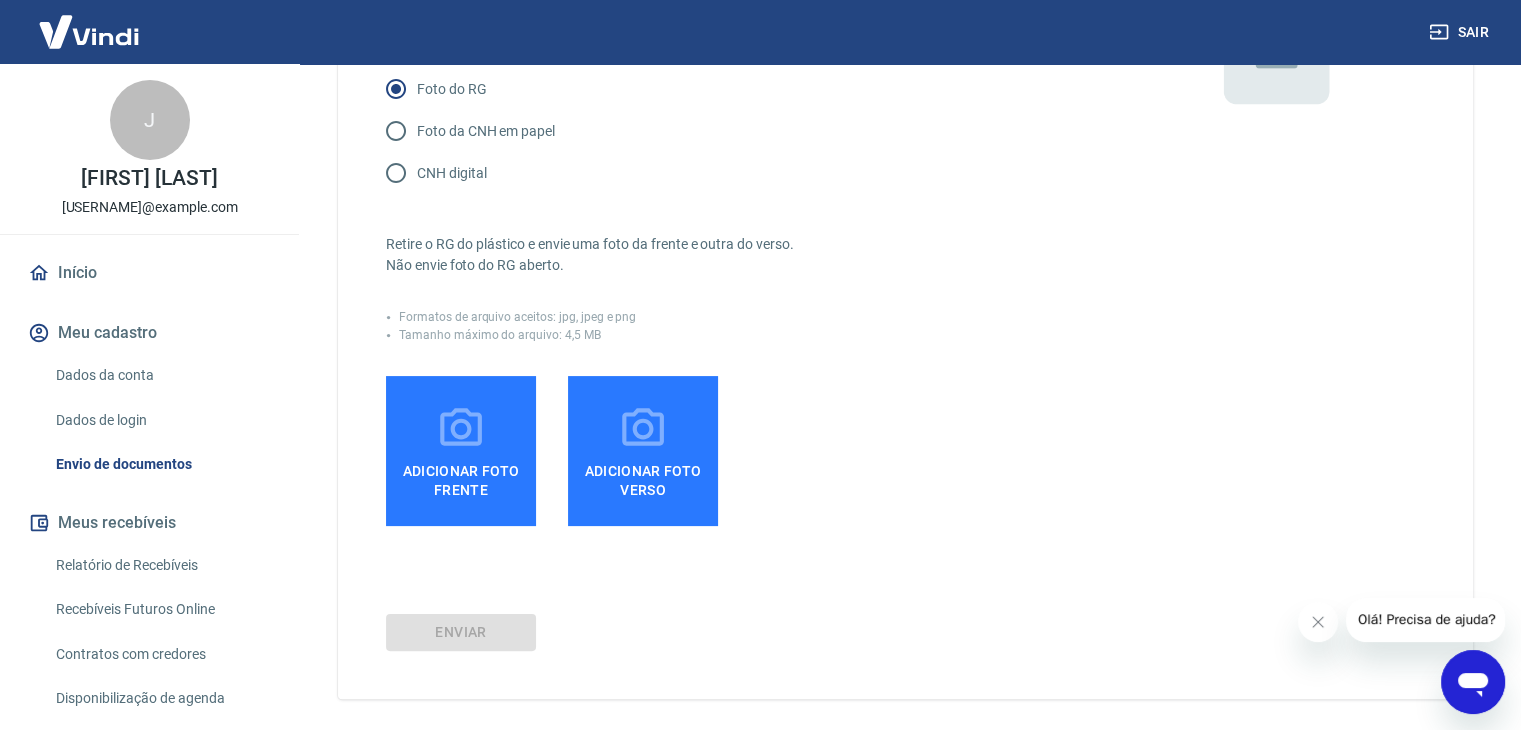 click on "Adicionar foto frente" at bounding box center (461, 476) 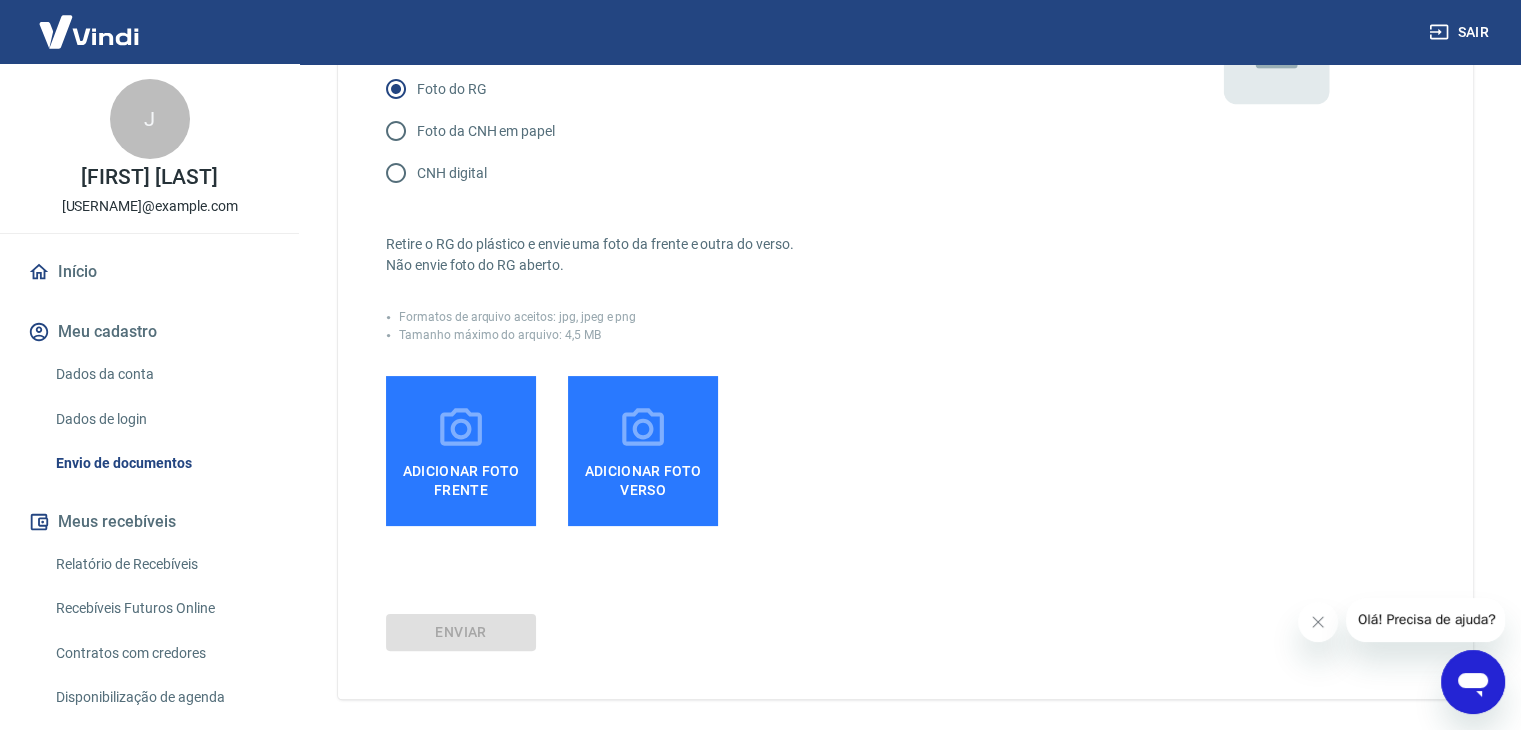 scroll, scrollTop: 0, scrollLeft: 0, axis: both 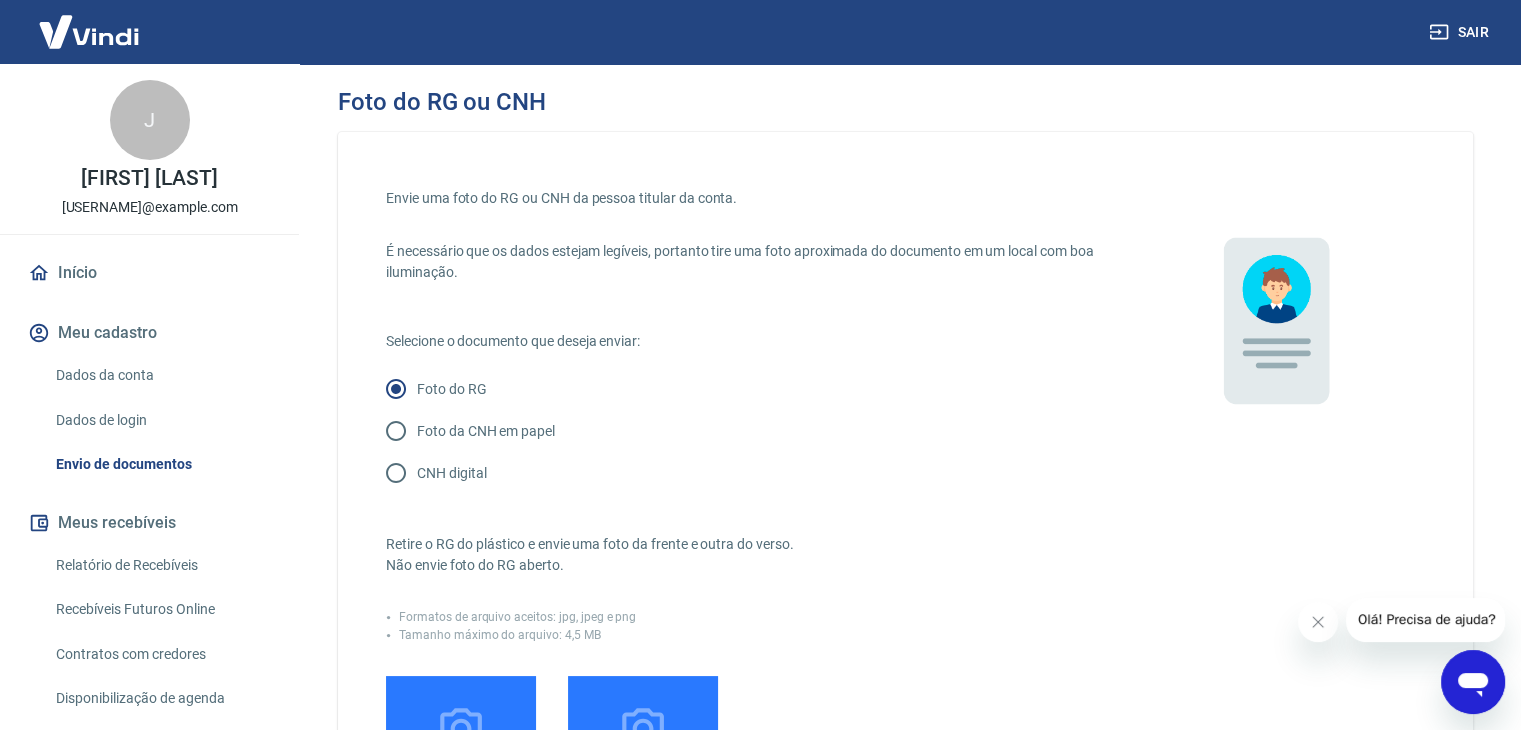 click on "Sair" at bounding box center (1461, 32) 